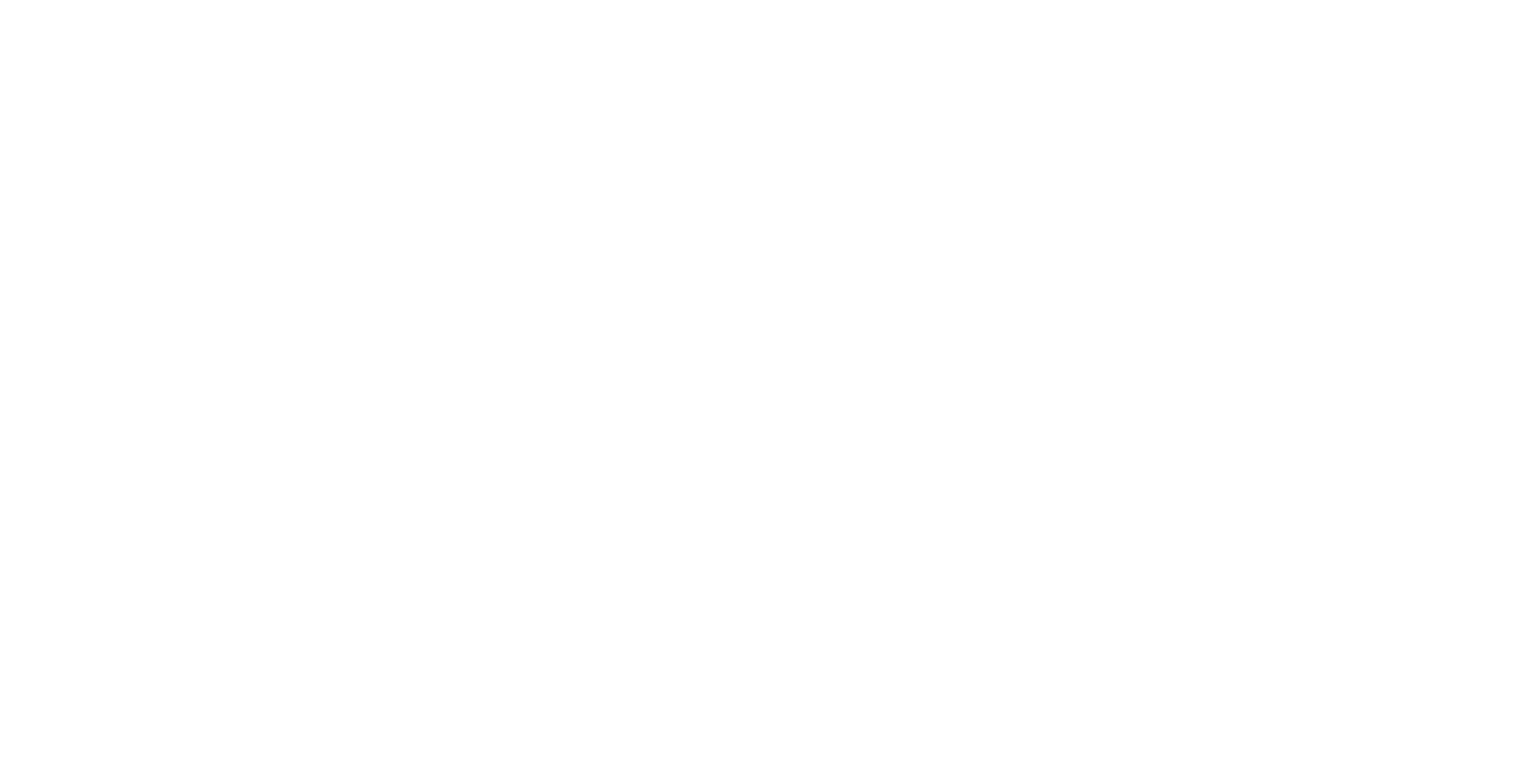 scroll, scrollTop: 0, scrollLeft: 0, axis: both 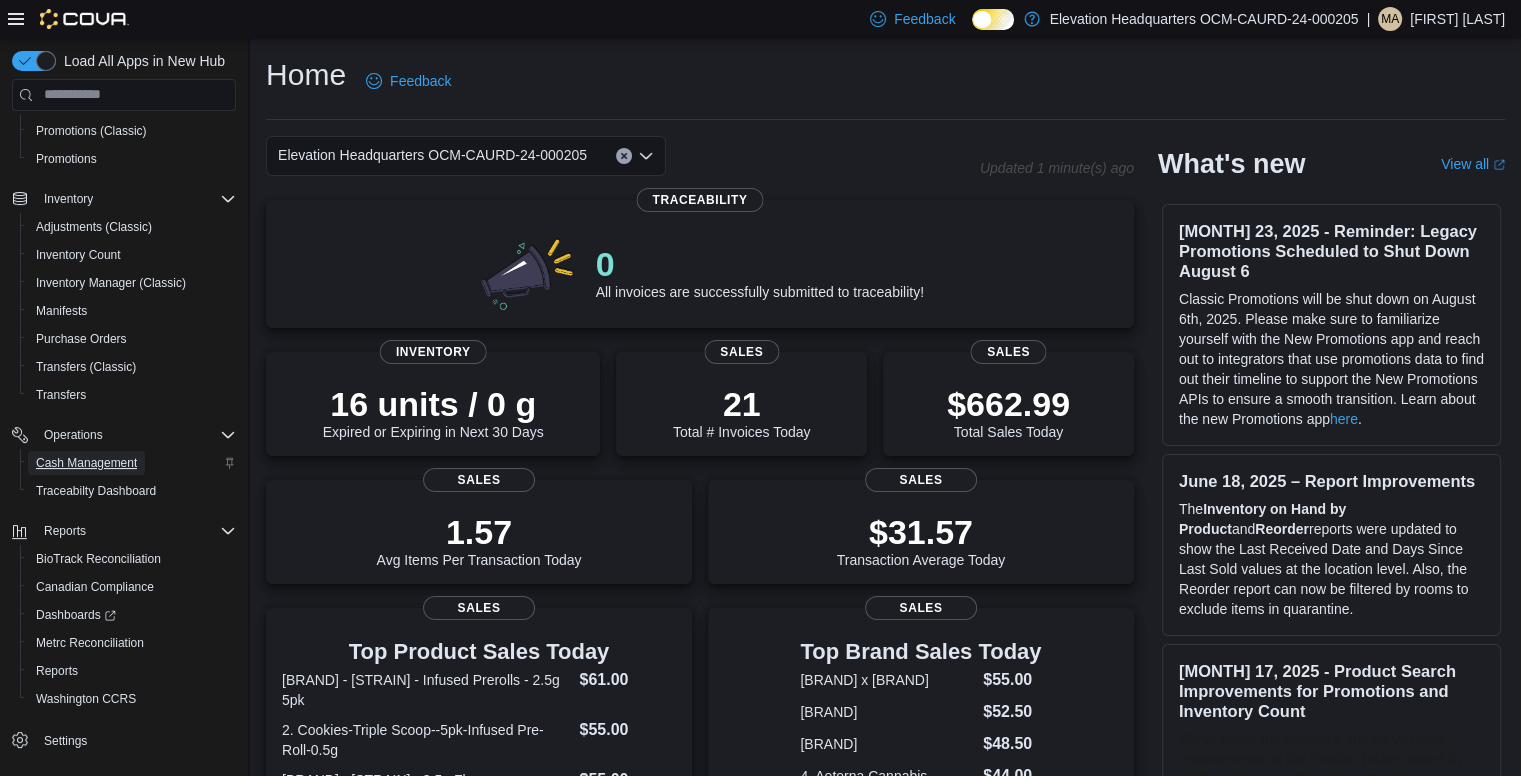 click on "Cash Management" at bounding box center [86, 463] 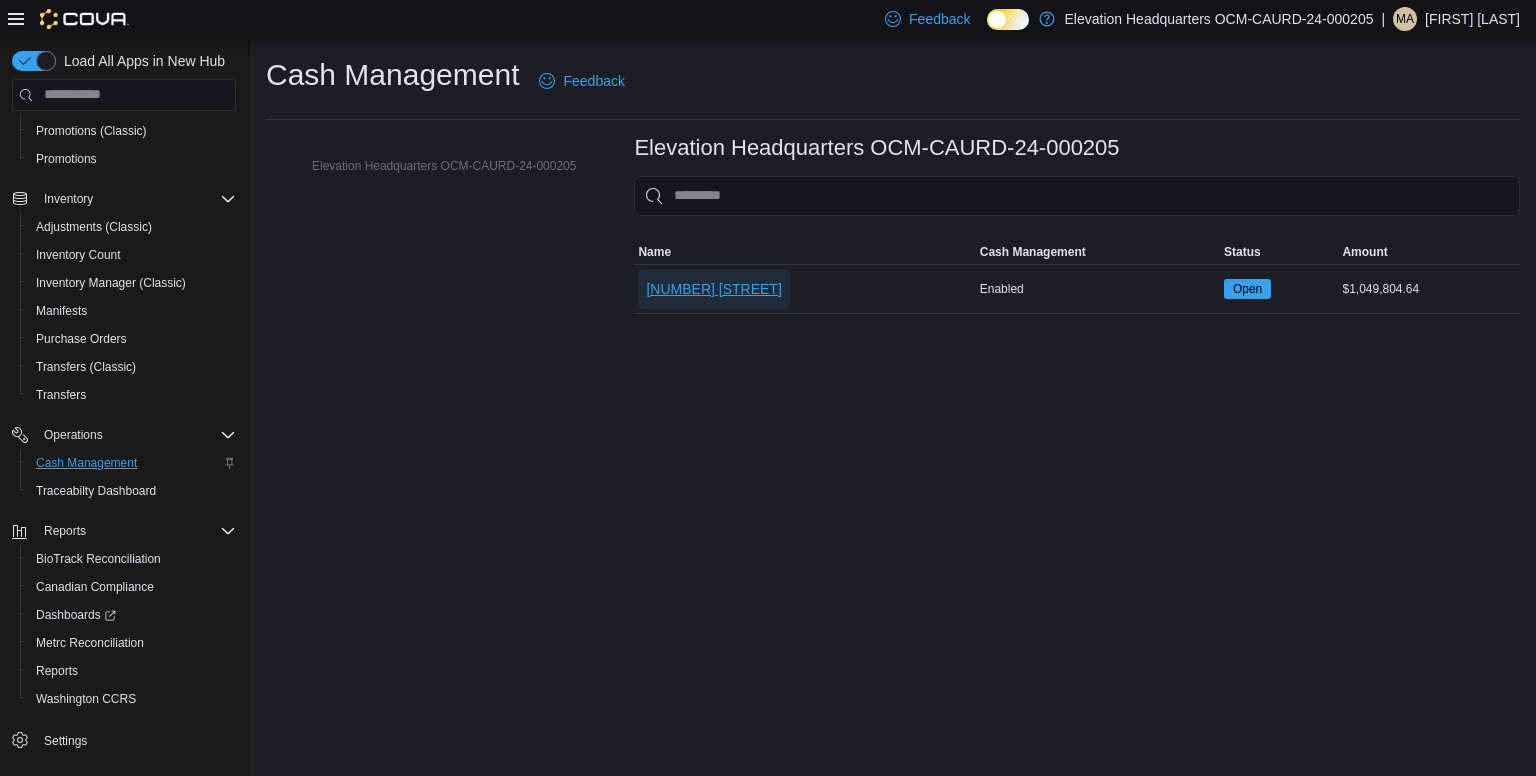click on "[NUMBER] [STREET]" at bounding box center (713, 289) 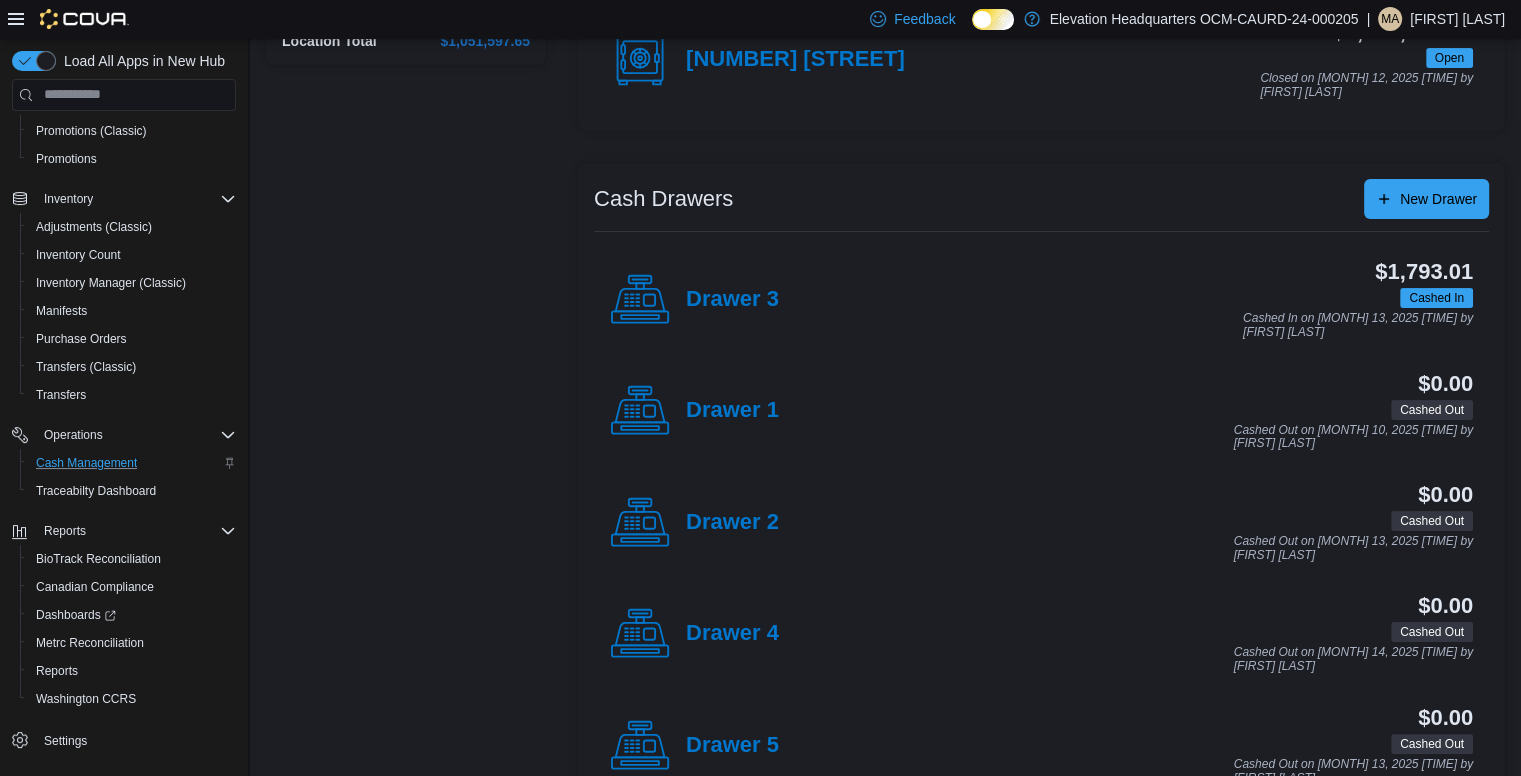 scroll, scrollTop: 300, scrollLeft: 0, axis: vertical 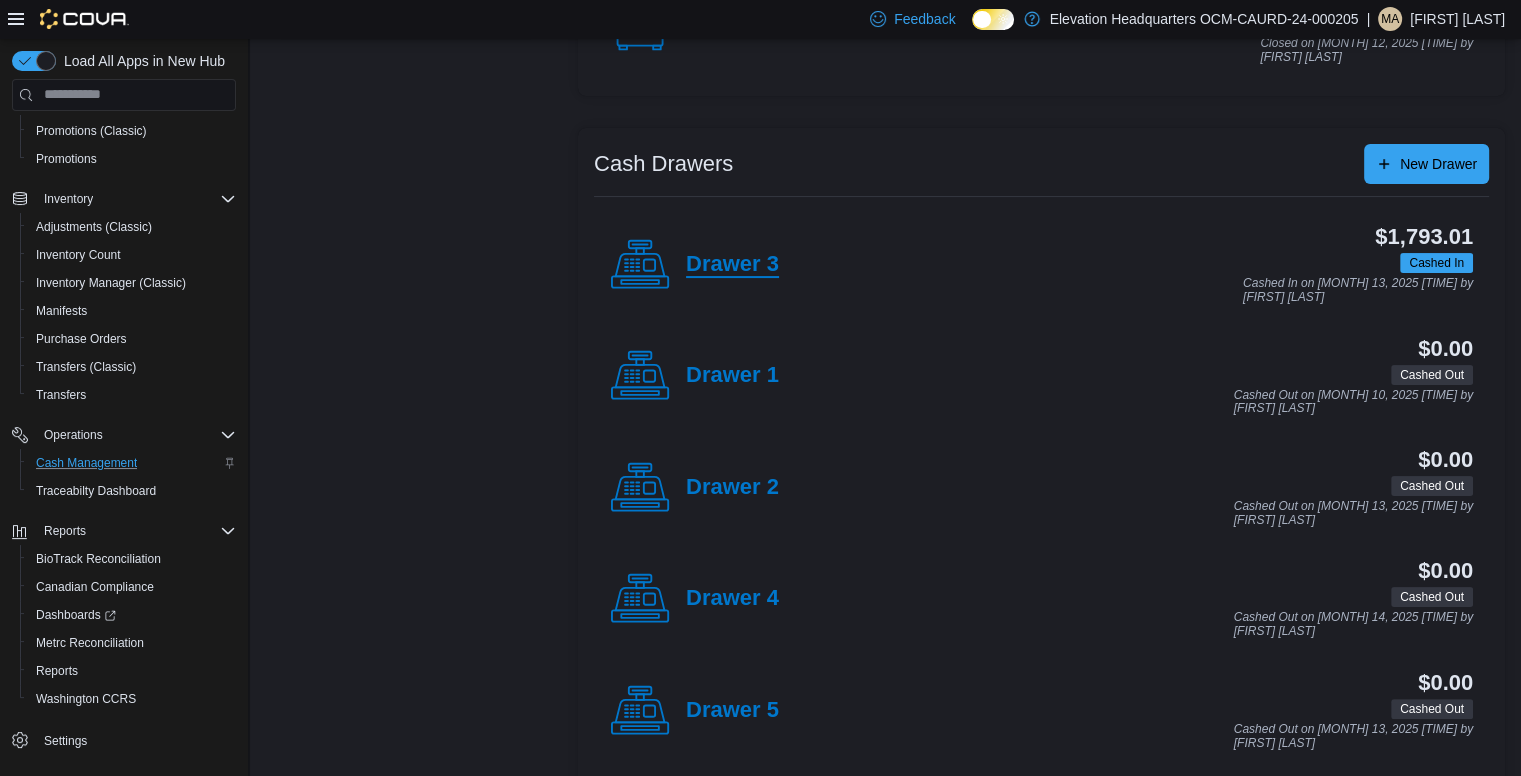 click on "Drawer 3" at bounding box center [732, 265] 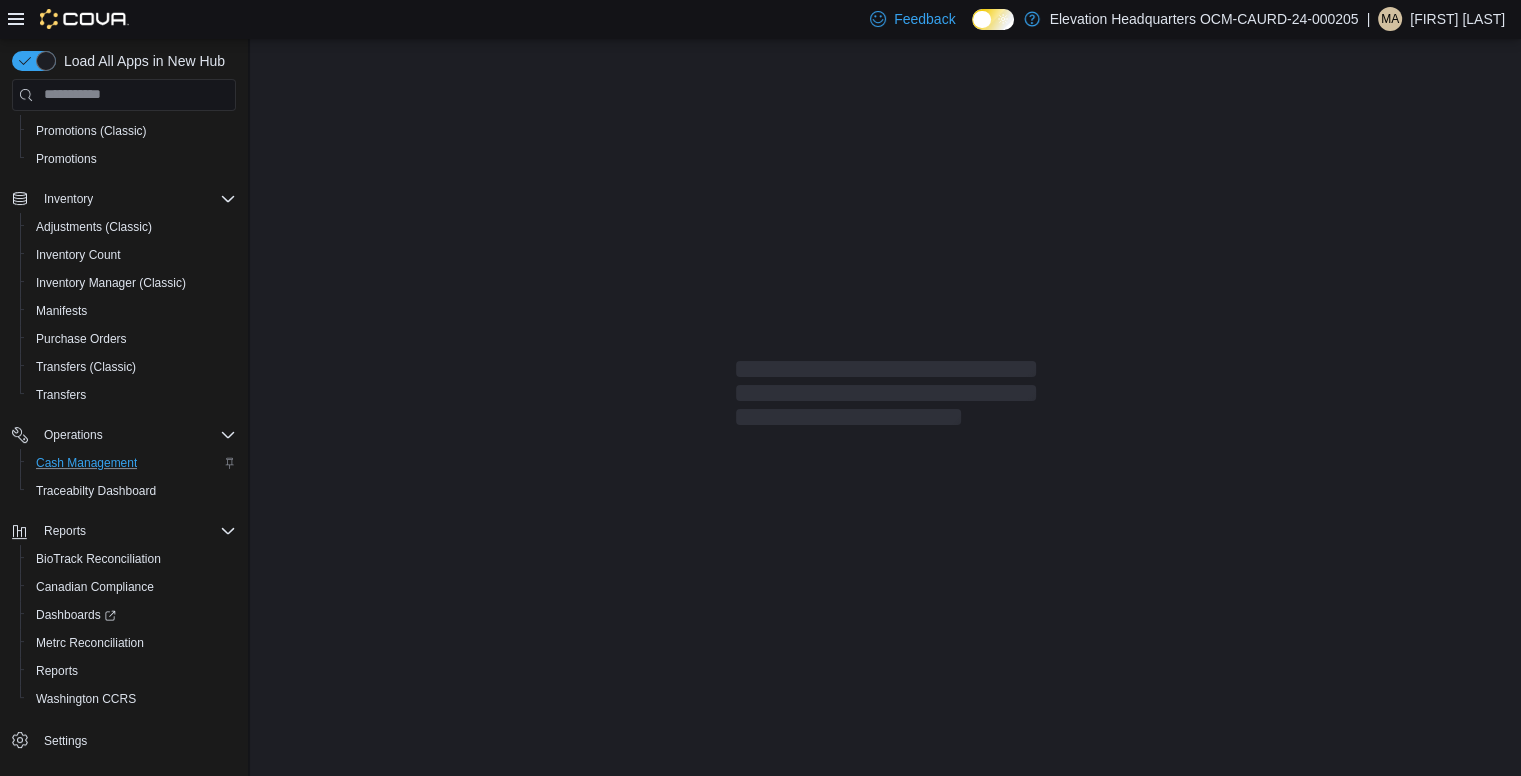 scroll, scrollTop: 0, scrollLeft: 0, axis: both 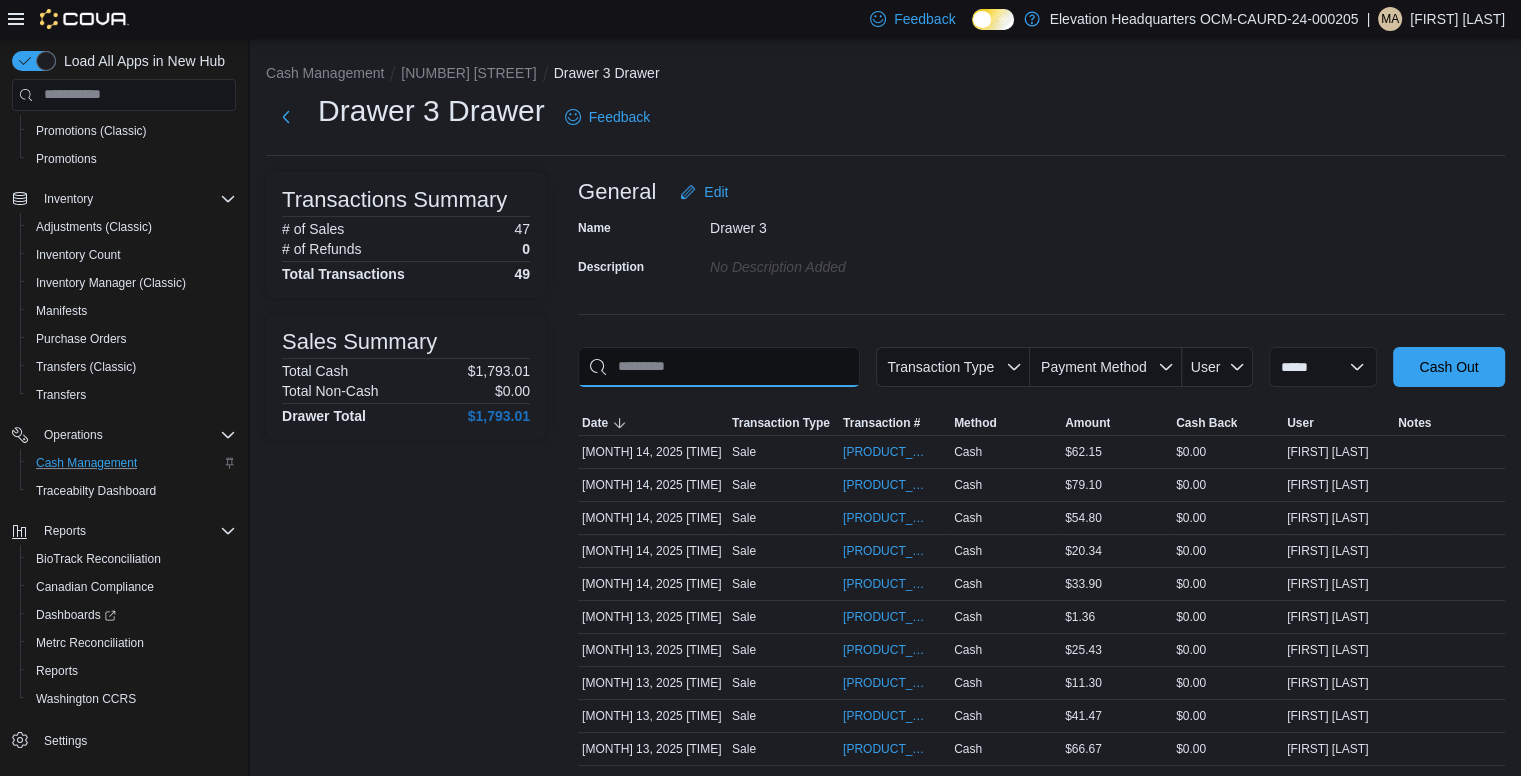 click at bounding box center (719, 367) 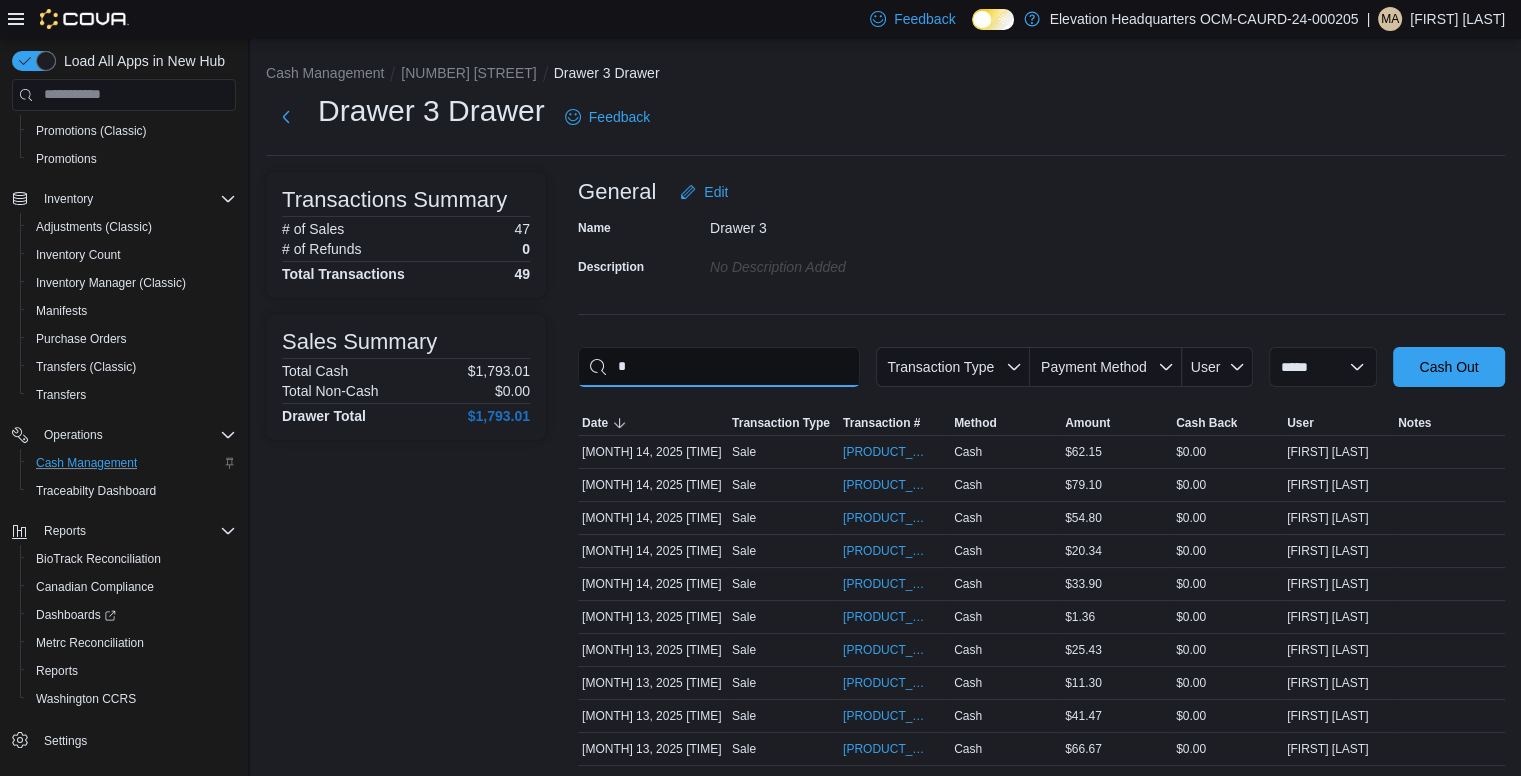 type on "**" 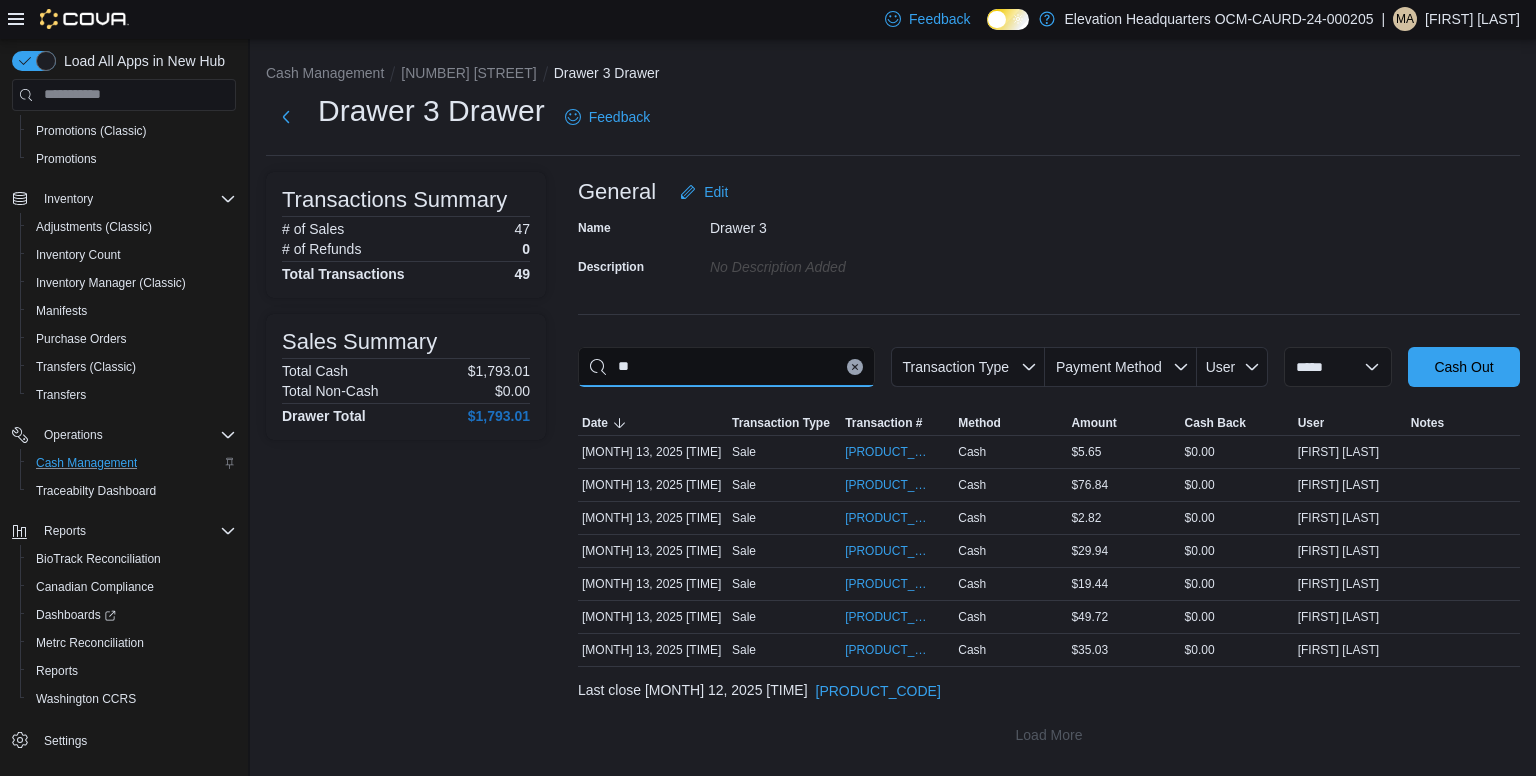 click on "**" at bounding box center (726, 367) 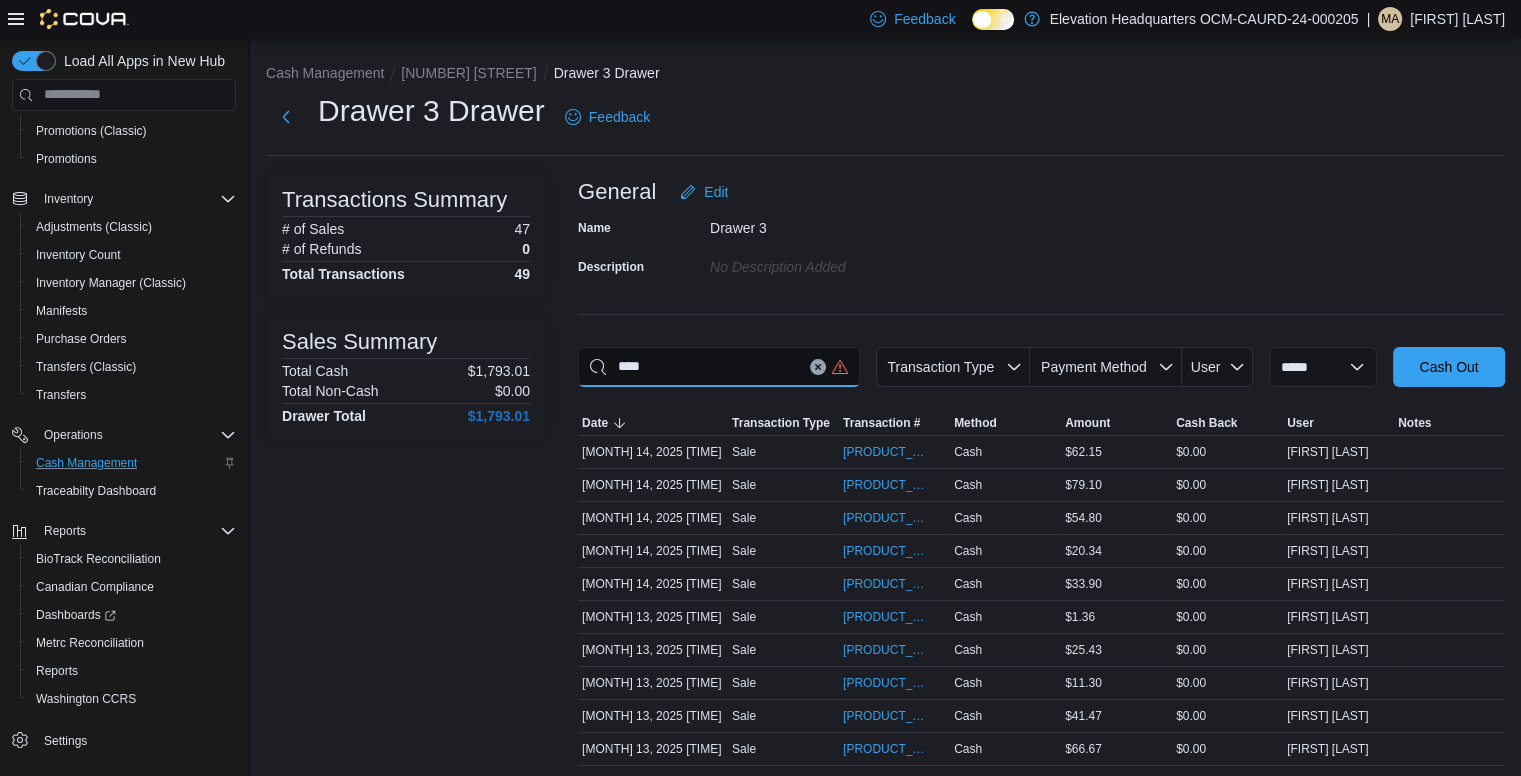 click on "****" at bounding box center (719, 367) 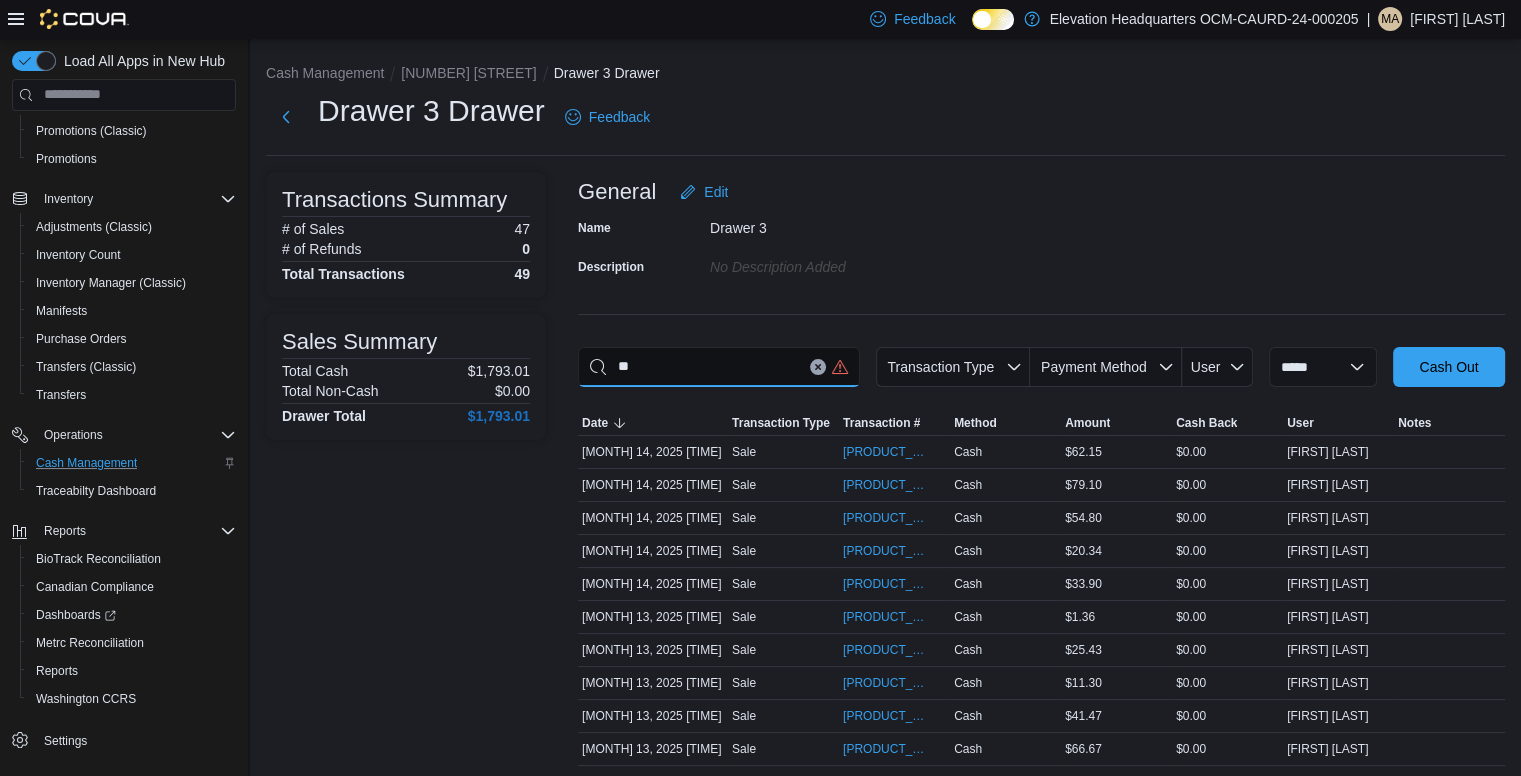 type on "*" 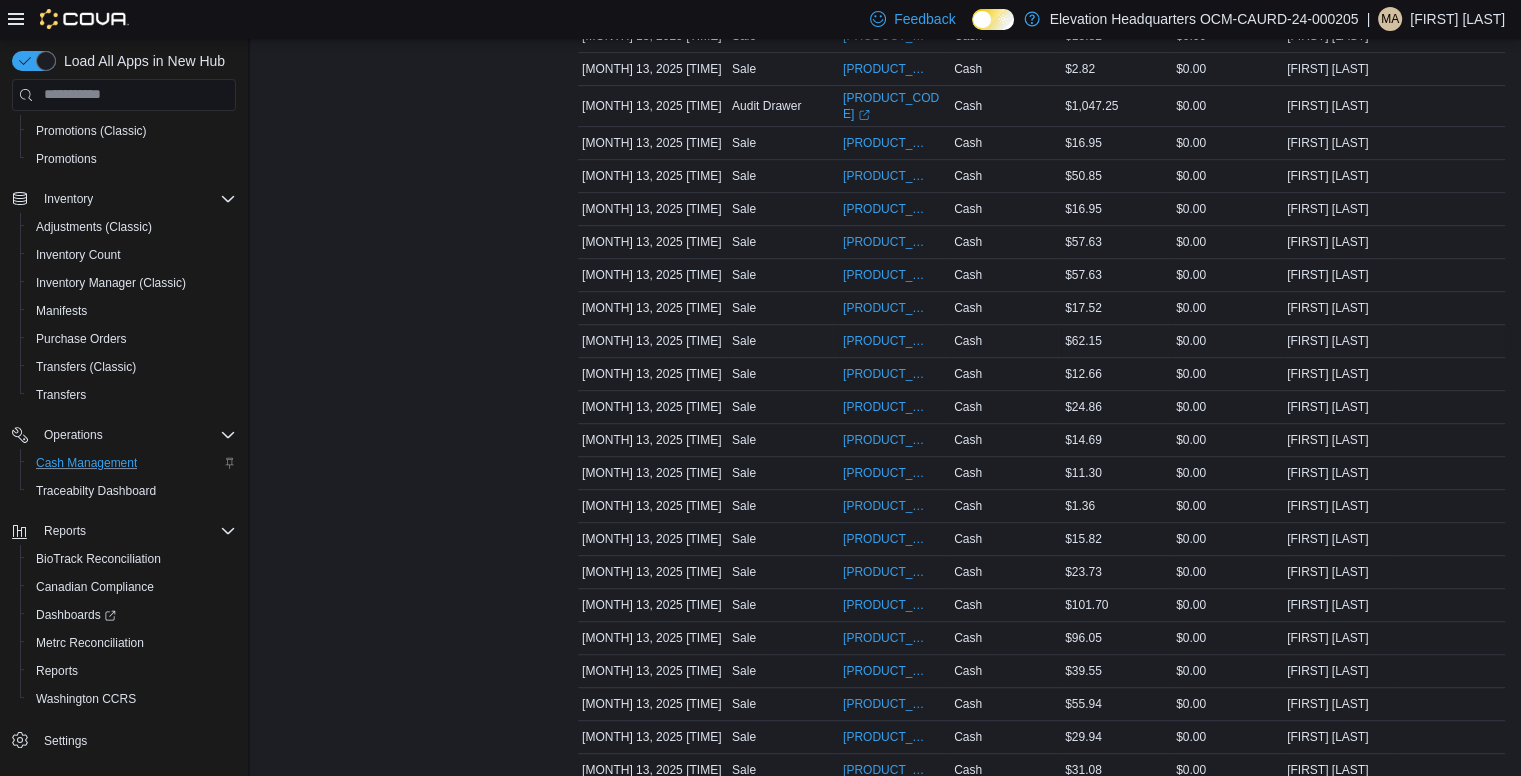 scroll, scrollTop: 900, scrollLeft: 0, axis: vertical 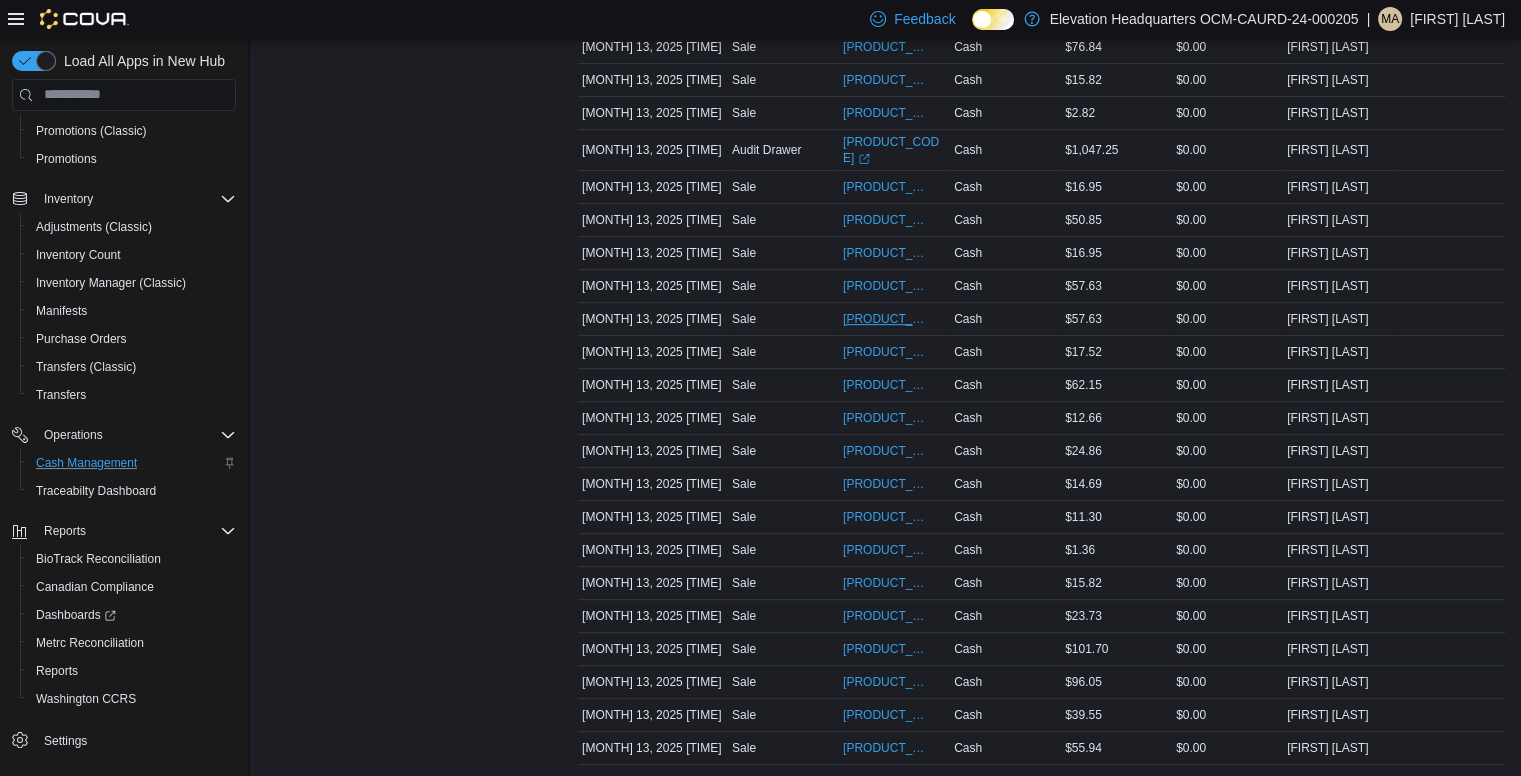 type 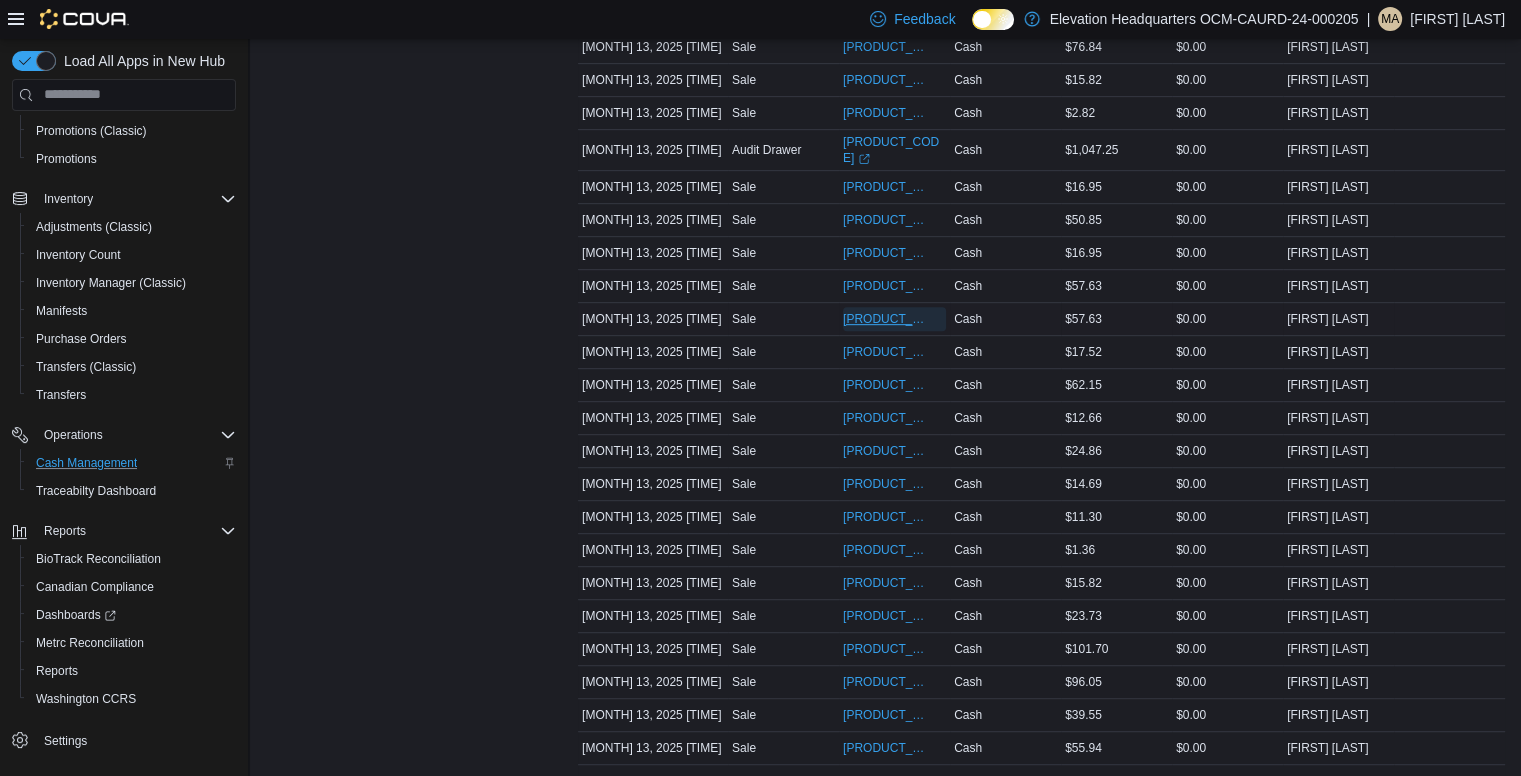 click on "[PRODUCT_CODE]" at bounding box center [884, 319] 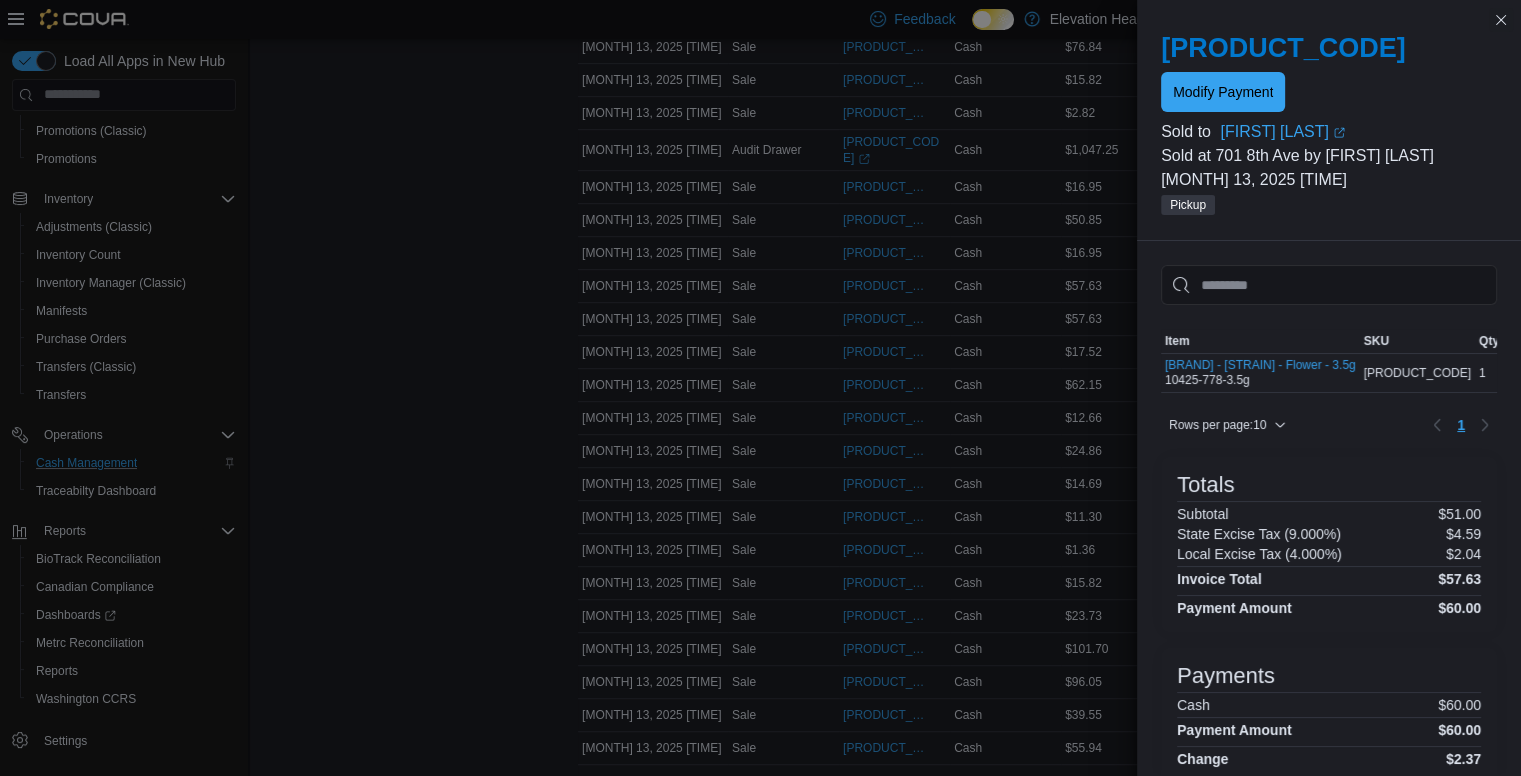 scroll, scrollTop: 62, scrollLeft: 0, axis: vertical 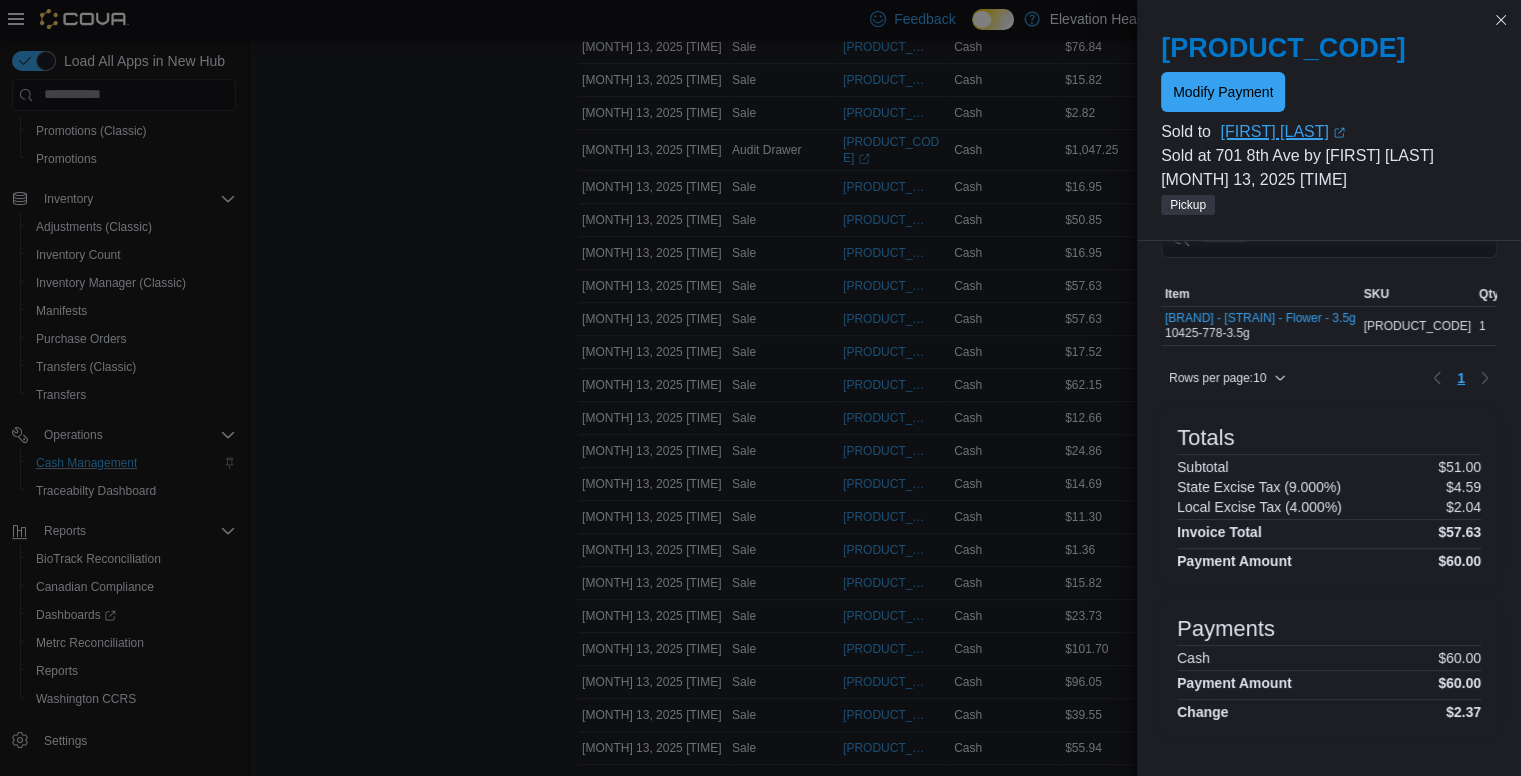 click on "[FIRST] [LAST] (opens in a new tab or window)" at bounding box center [1358, 132] 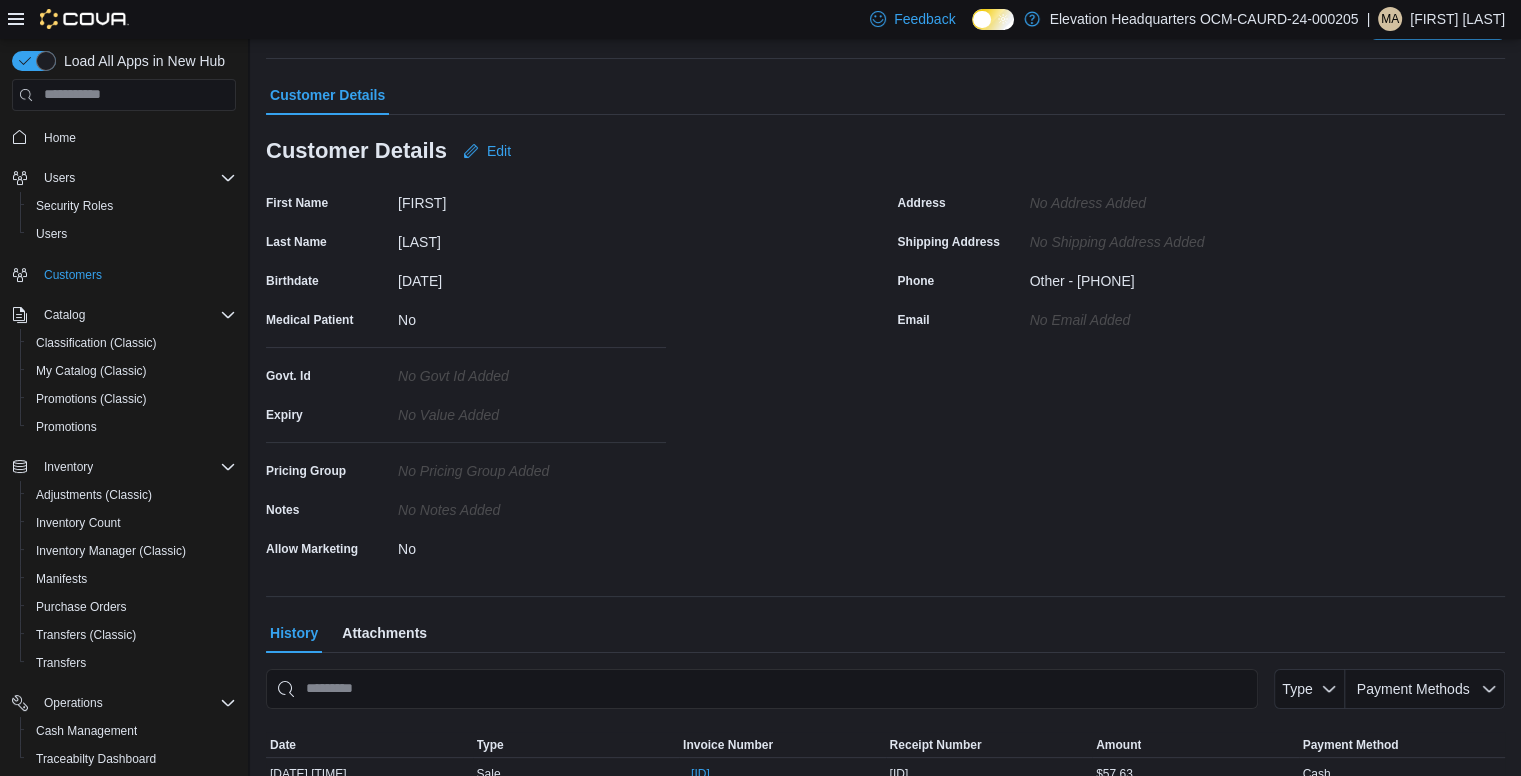 scroll, scrollTop: 175, scrollLeft: 0, axis: vertical 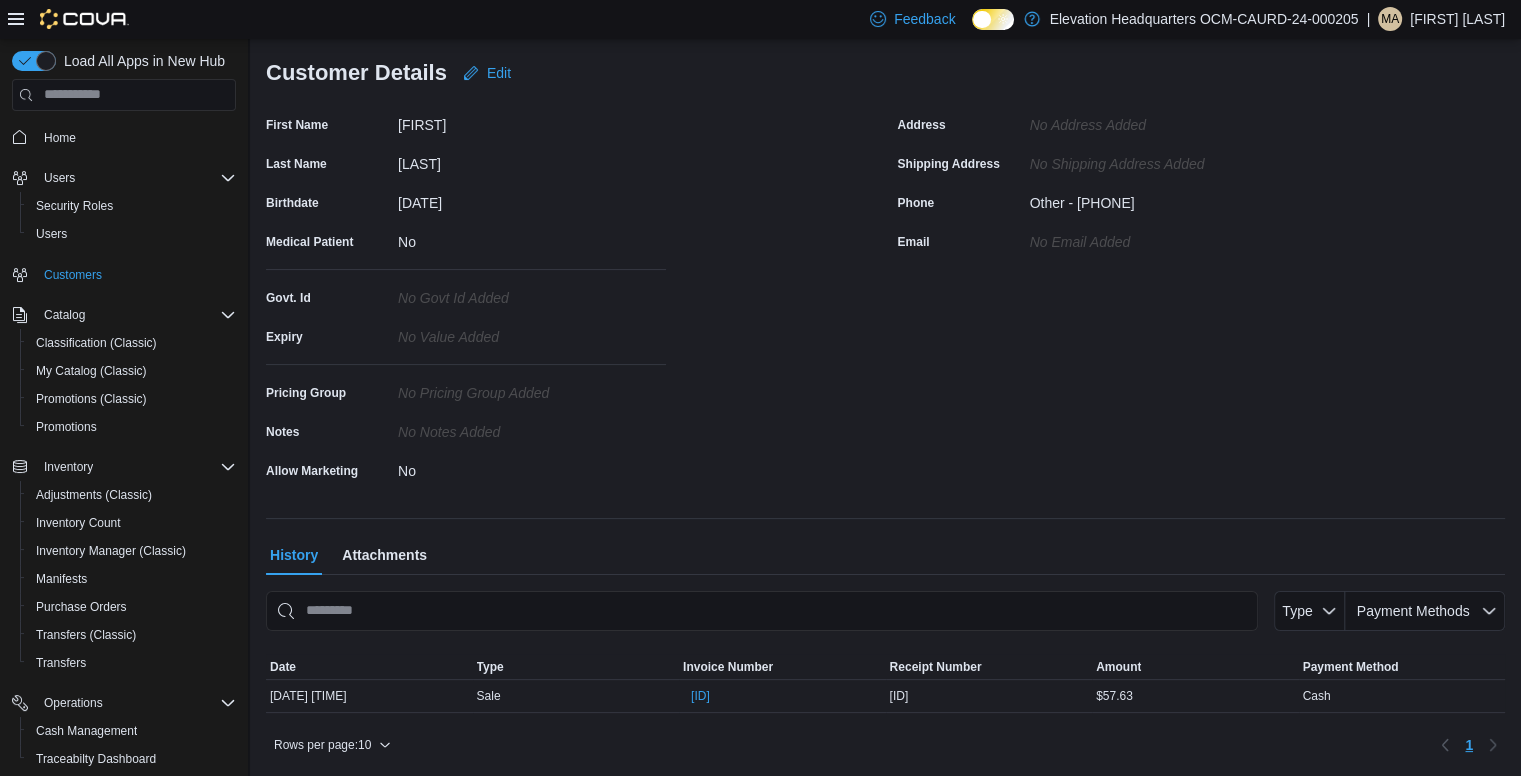 click on "Attachments" at bounding box center (384, 555) 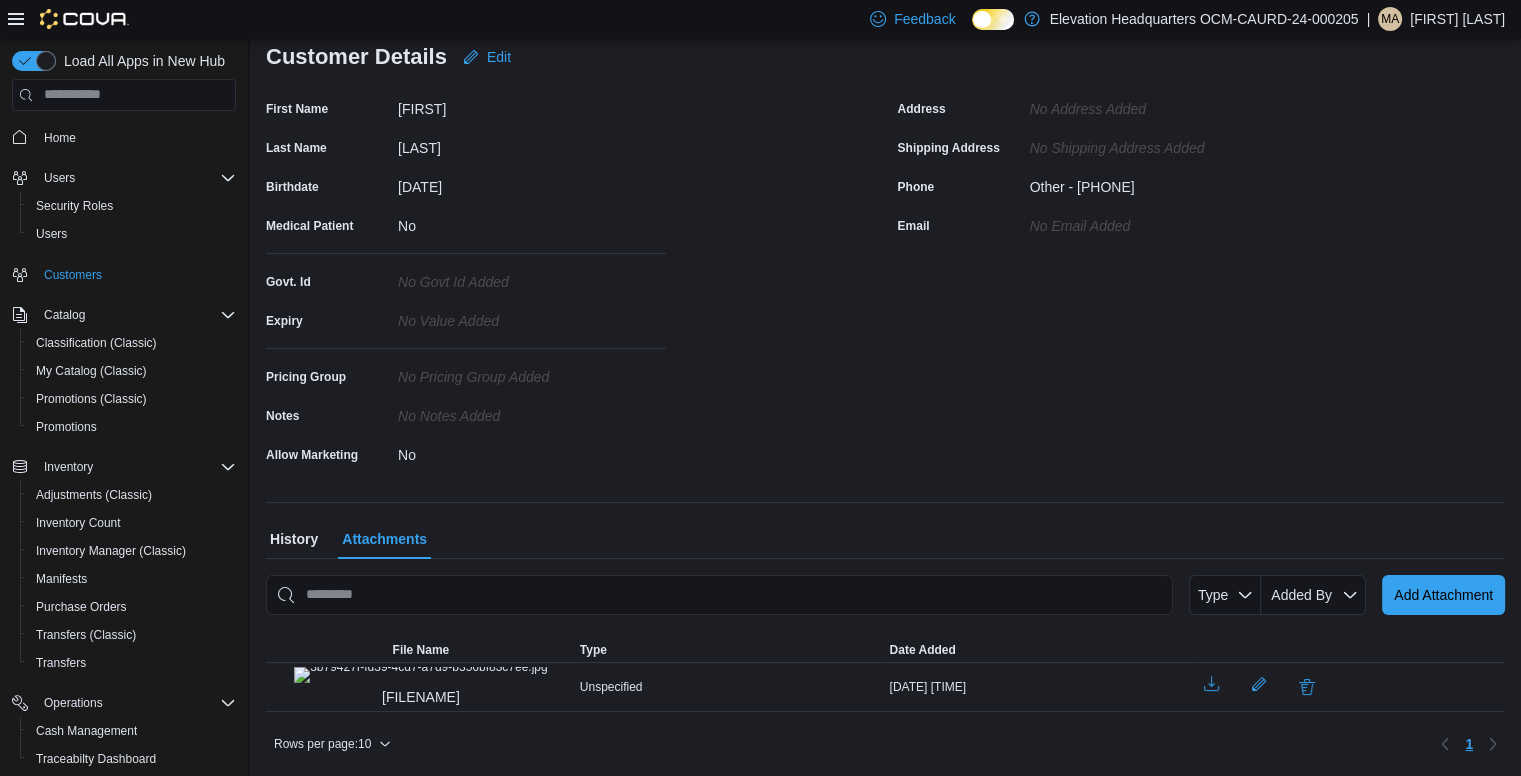 scroll, scrollTop: 327, scrollLeft: 0, axis: vertical 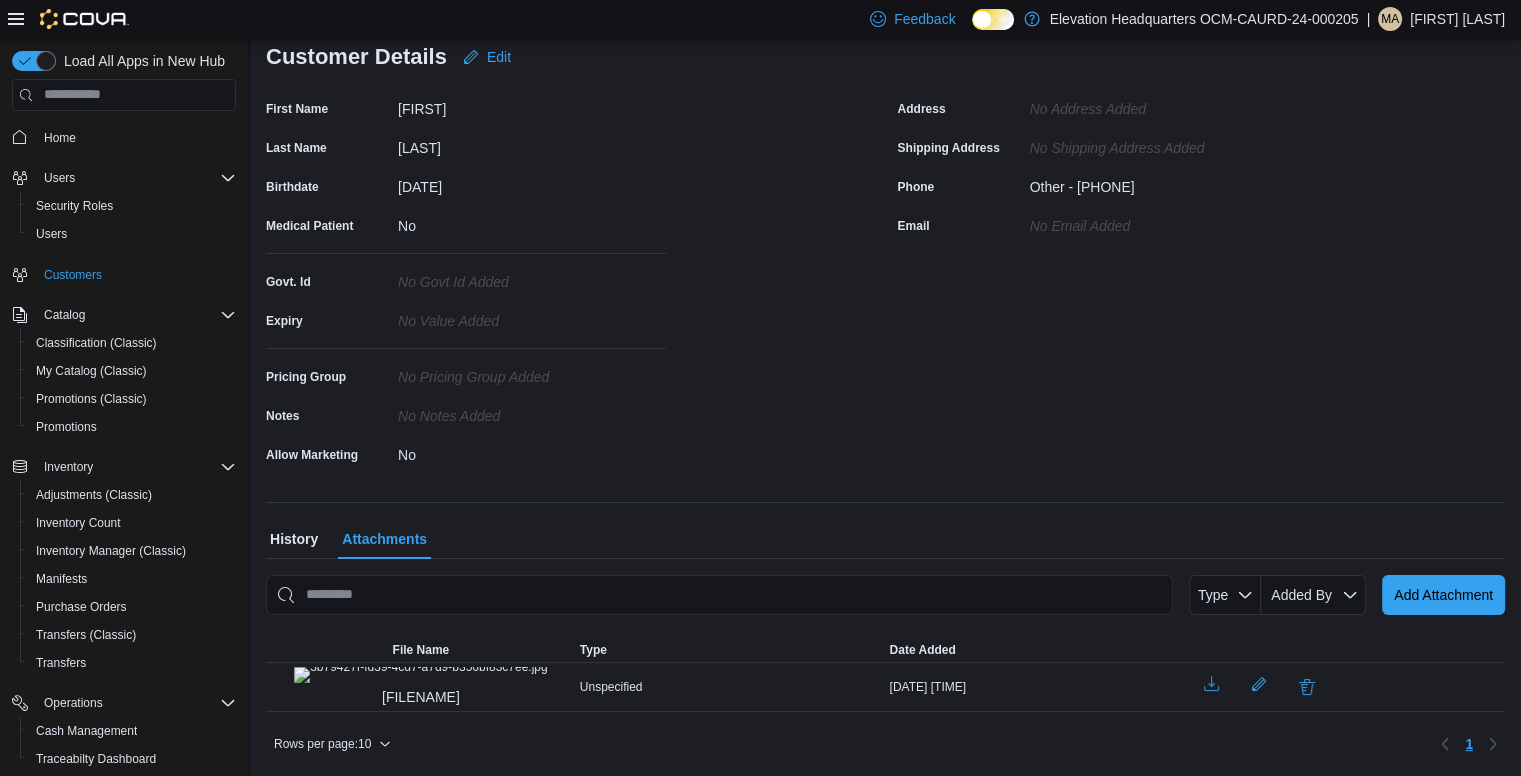 click on "History" at bounding box center (294, 539) 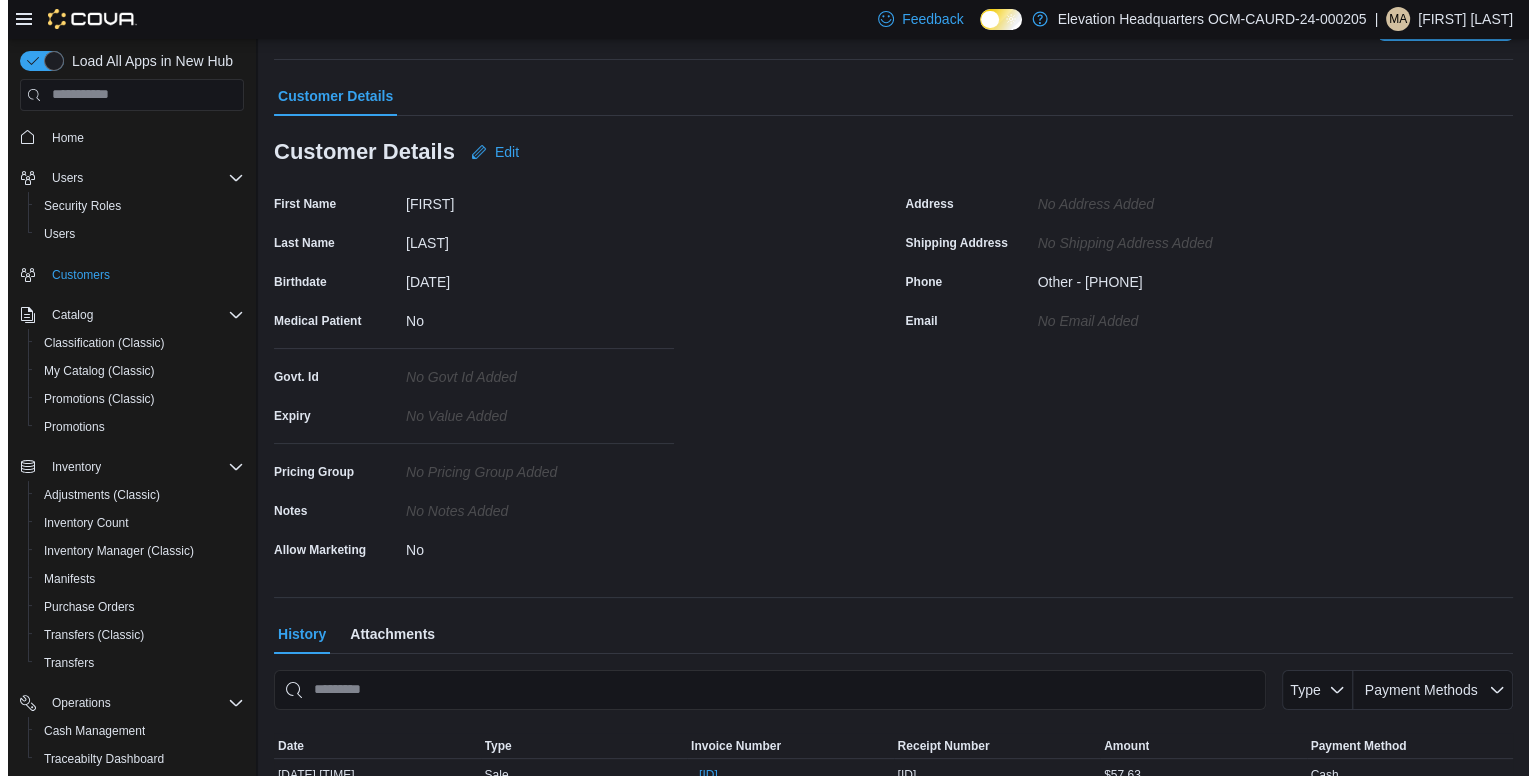 scroll, scrollTop: 0, scrollLeft: 0, axis: both 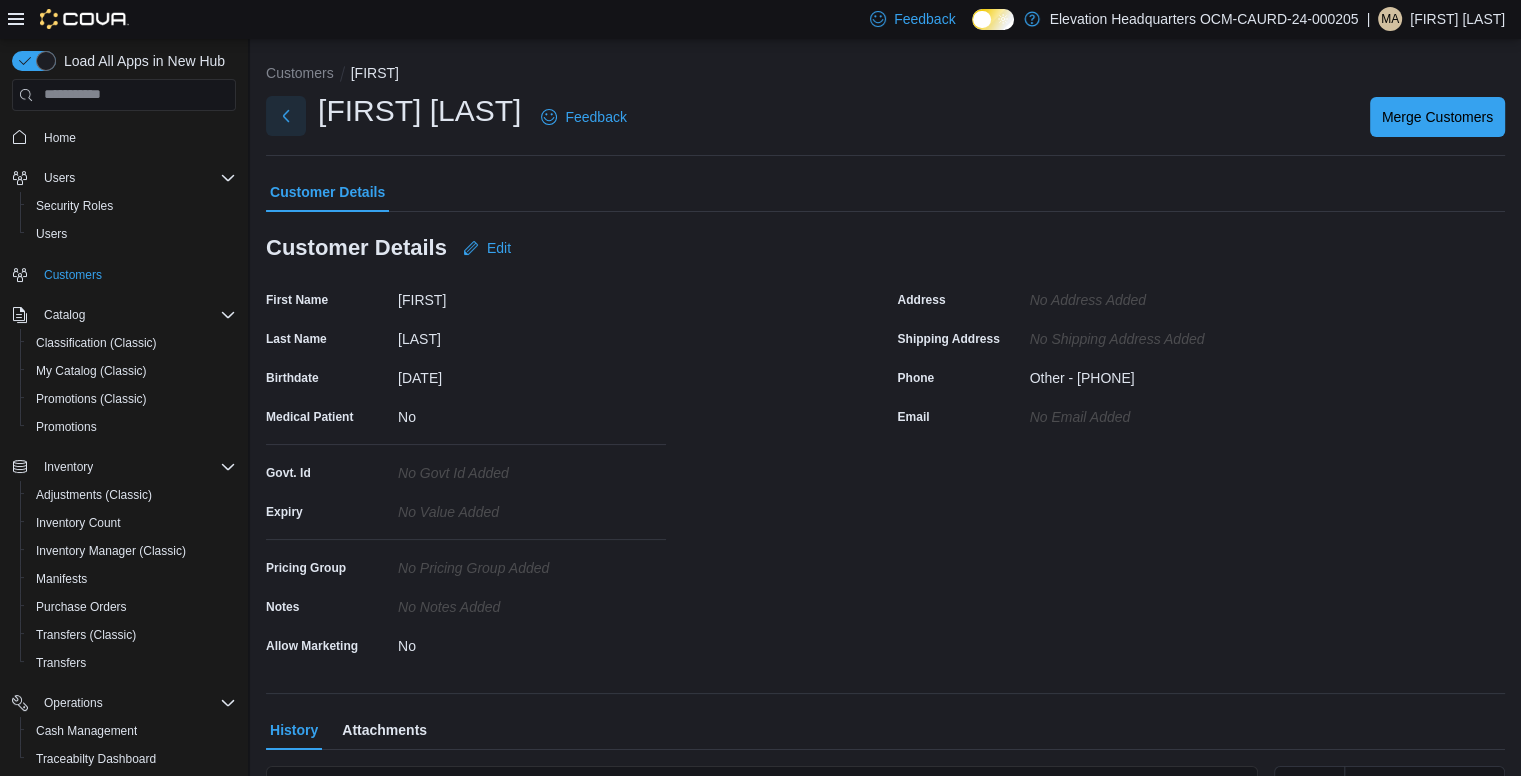 click at bounding box center (286, 116) 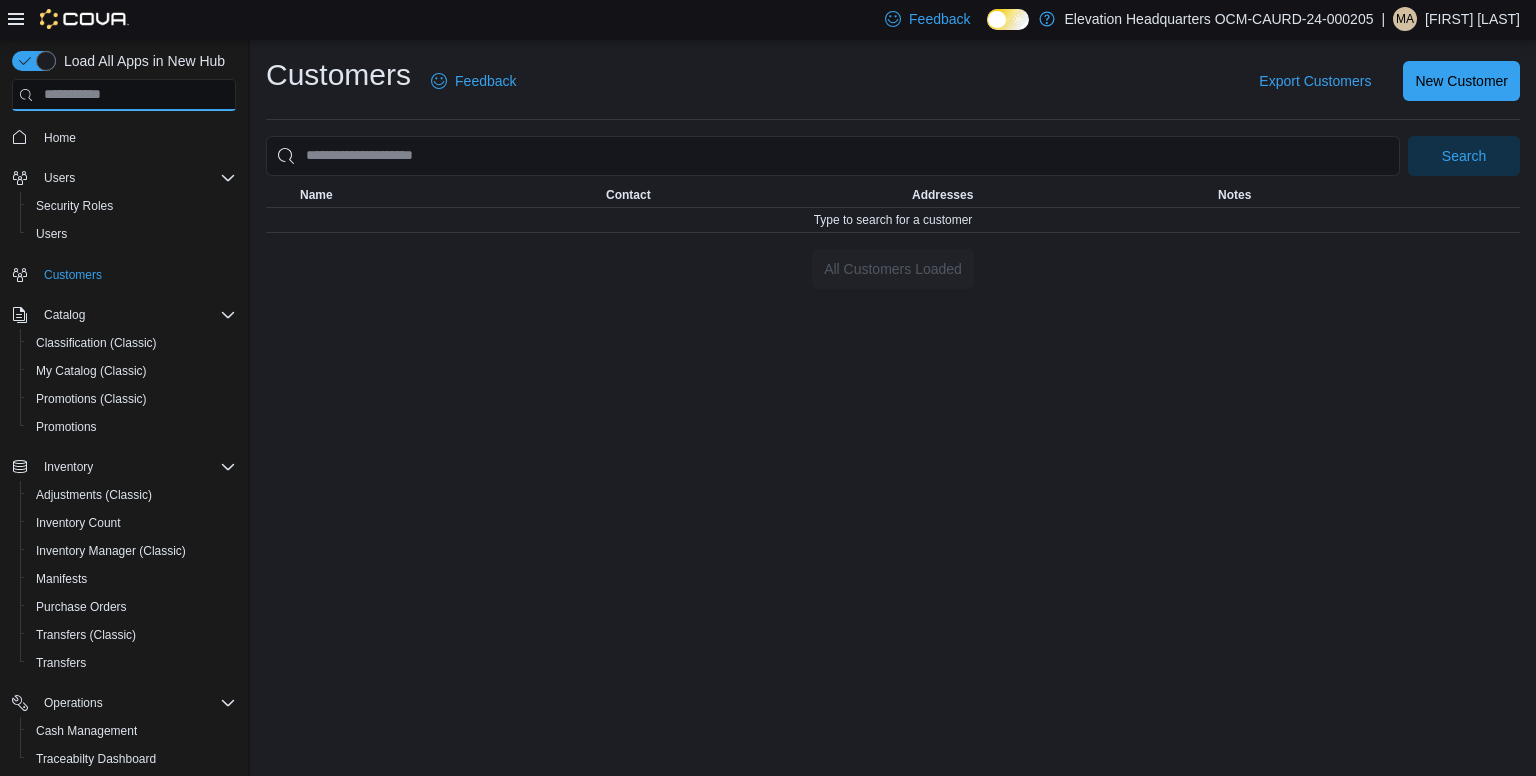 click at bounding box center [124, 95] 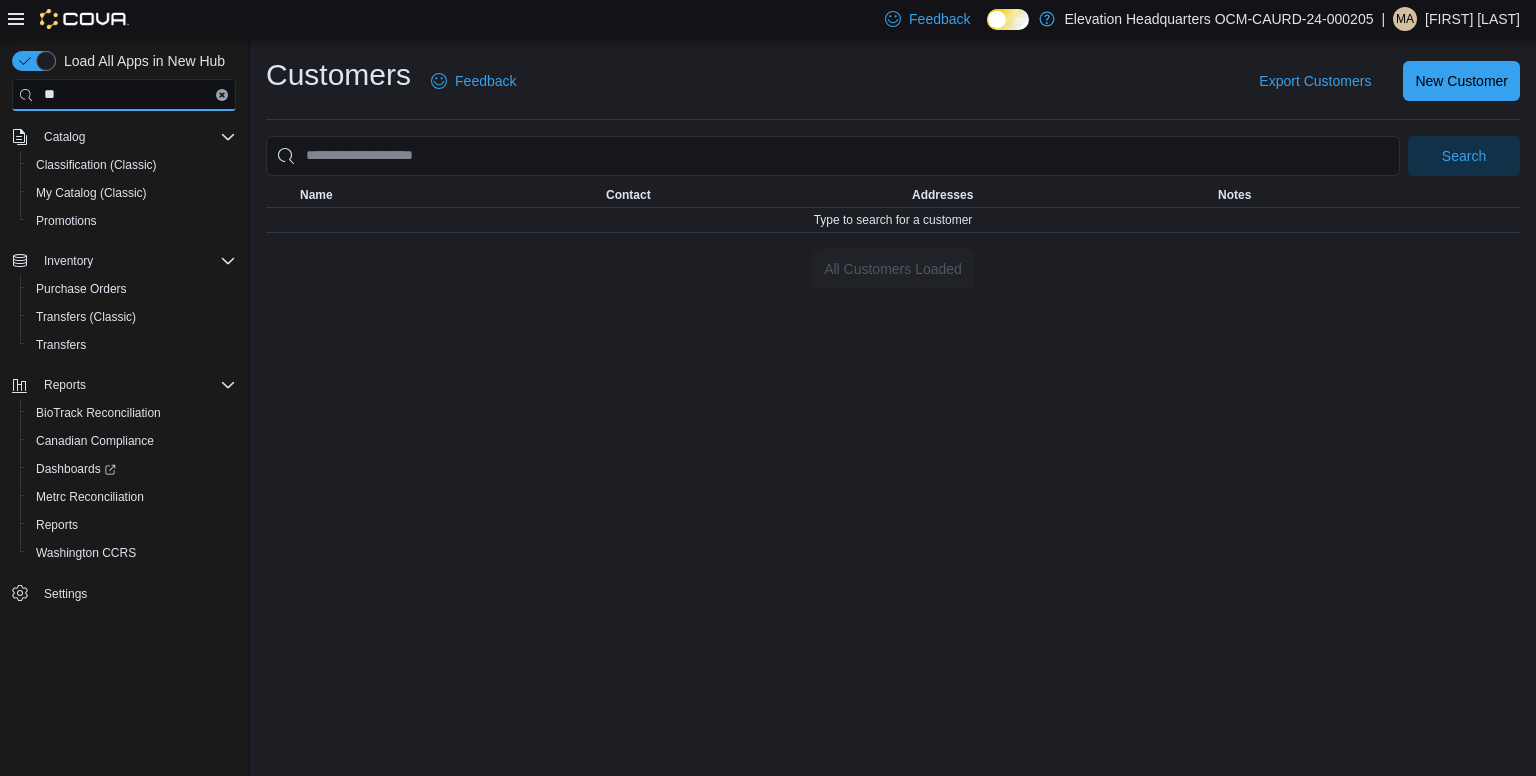 type on "*" 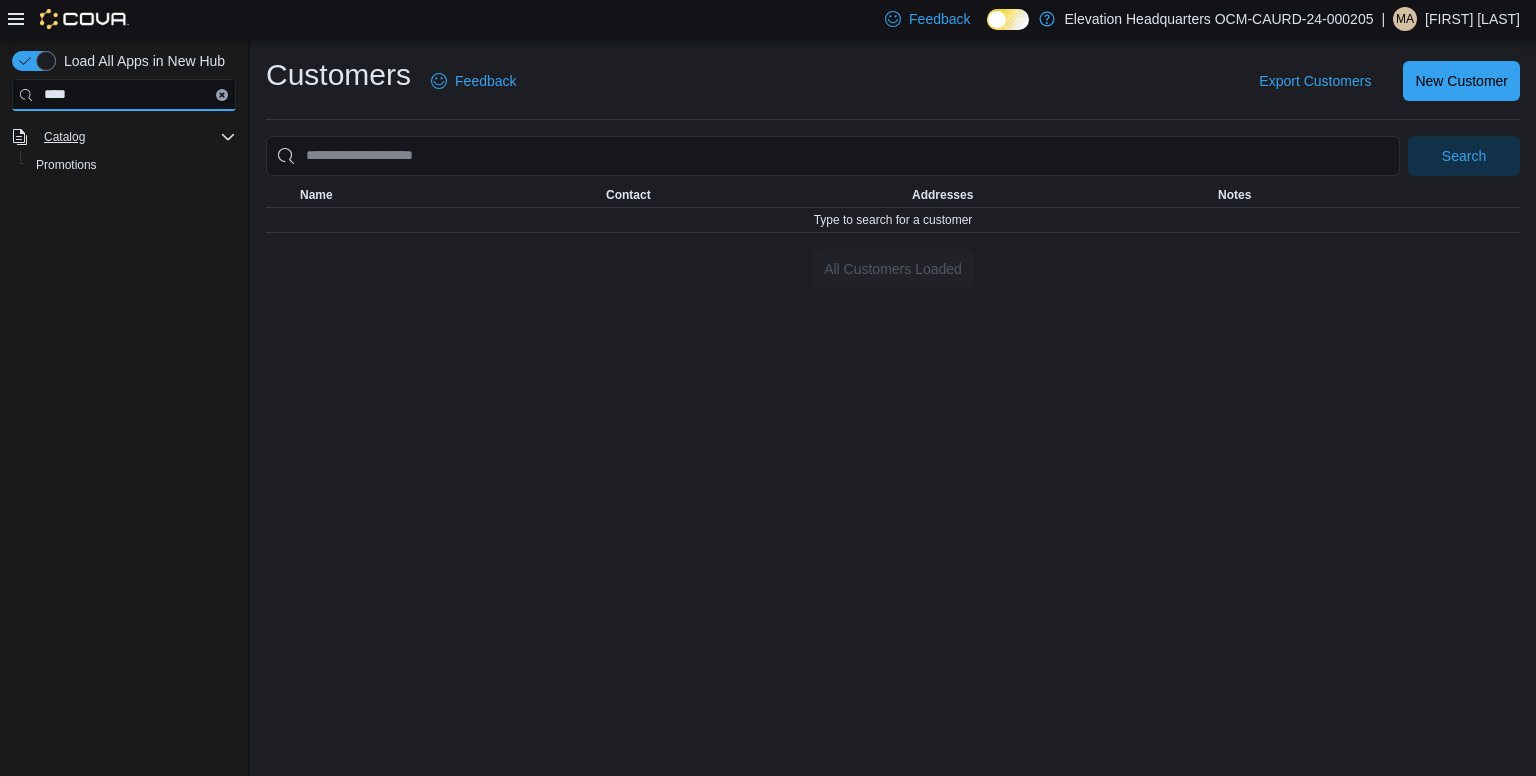 type on "****" 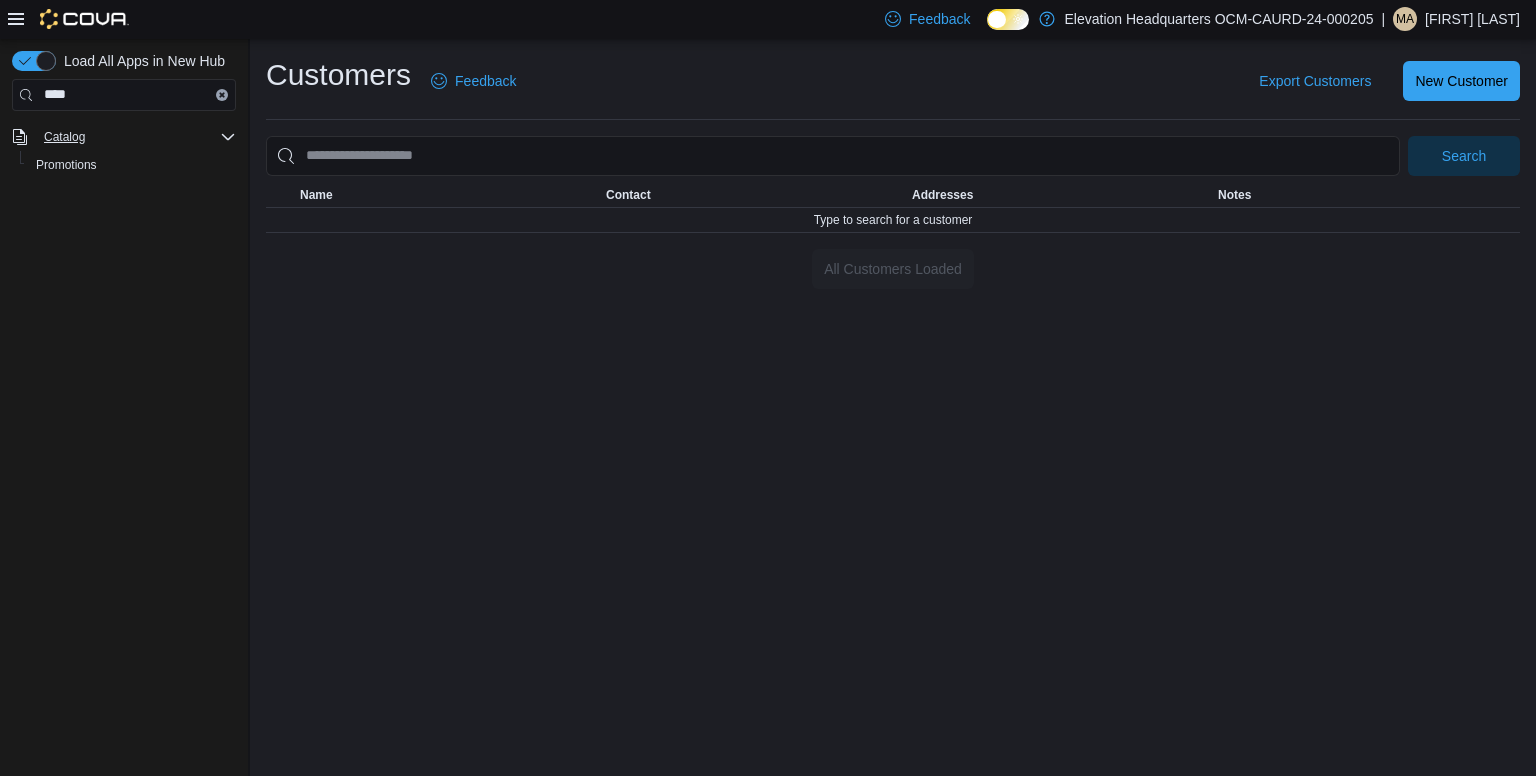 click on "Catalog" at bounding box center (136, 137) 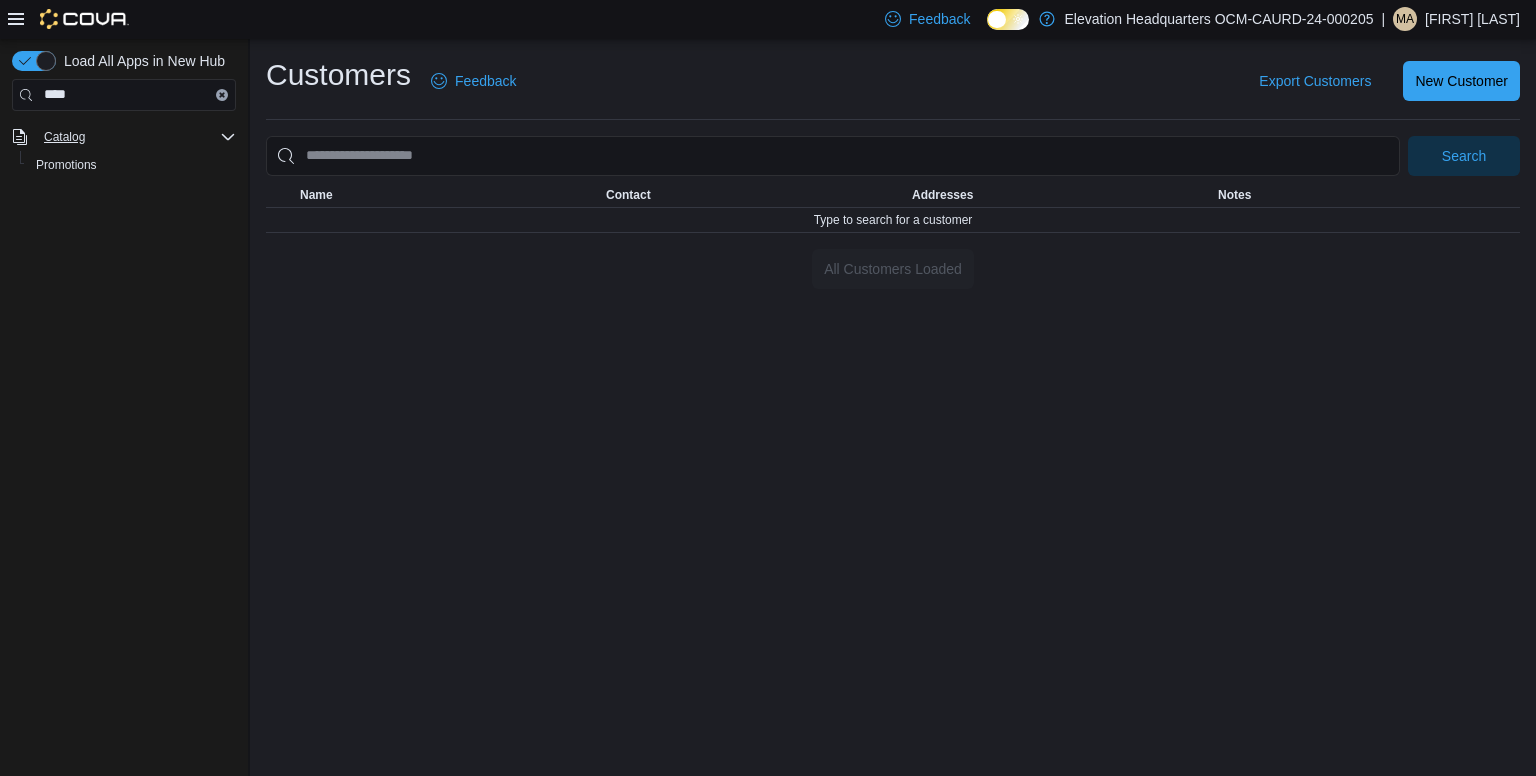 click 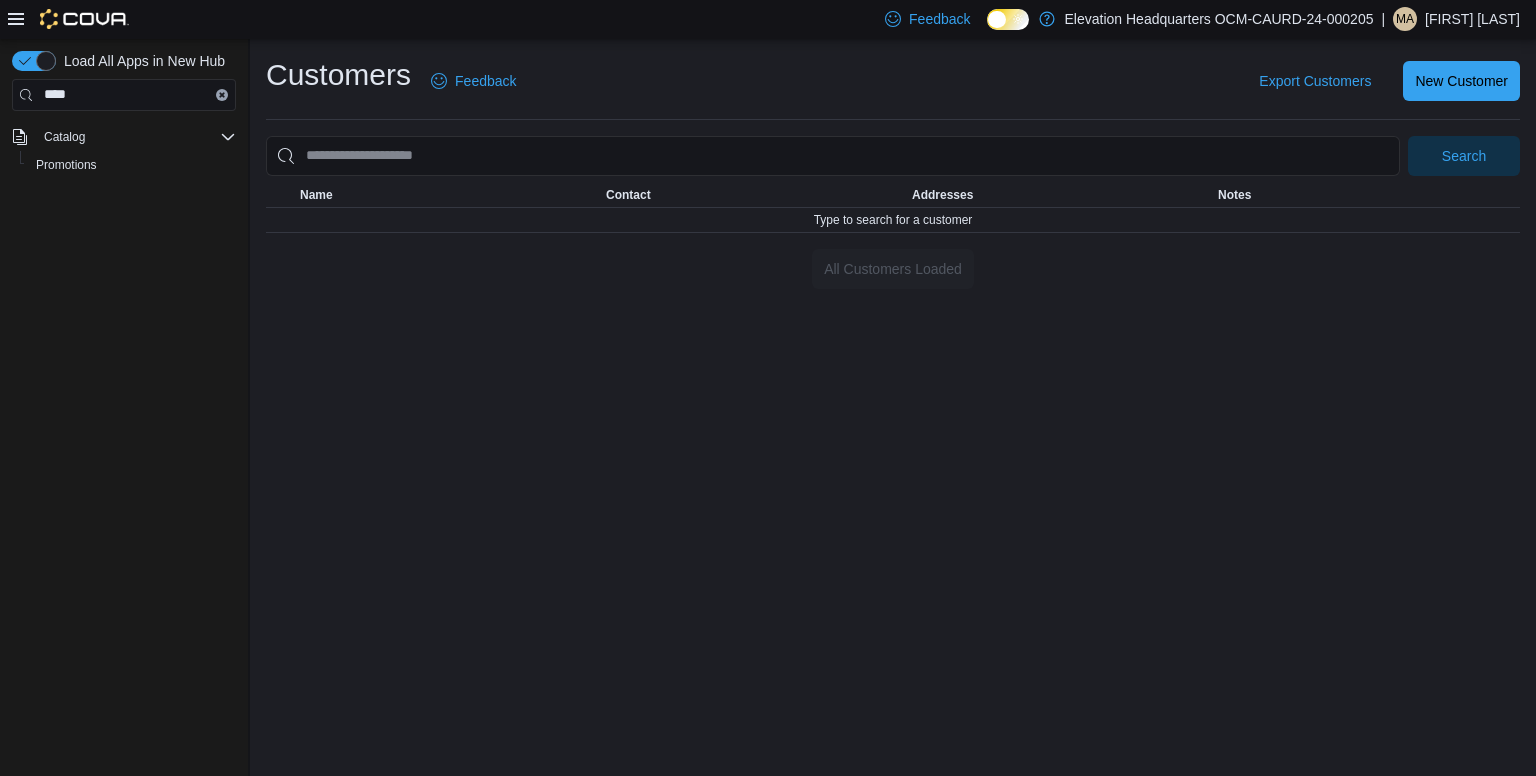 click on "Customers Feedback Export Customers New Customer Search This table contains 0 rows. Name Contact Addresses Notes Type to search for a customer All Customers Loaded" at bounding box center (893, 407) 